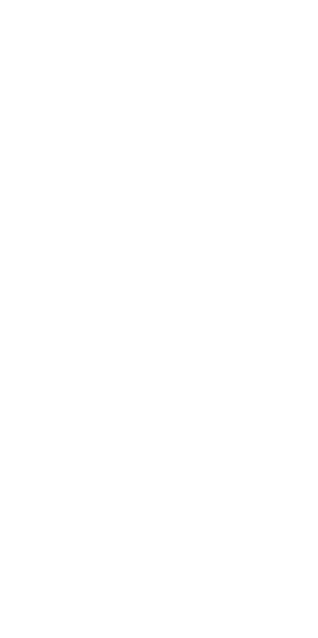scroll, scrollTop: 0, scrollLeft: 0, axis: both 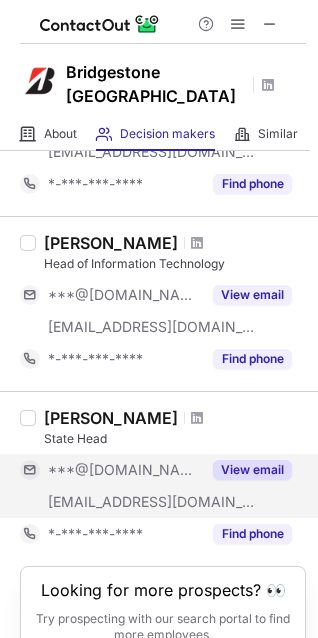 click on "[EMAIL_ADDRESS][DOMAIN_NAME]" at bounding box center [152, 502] 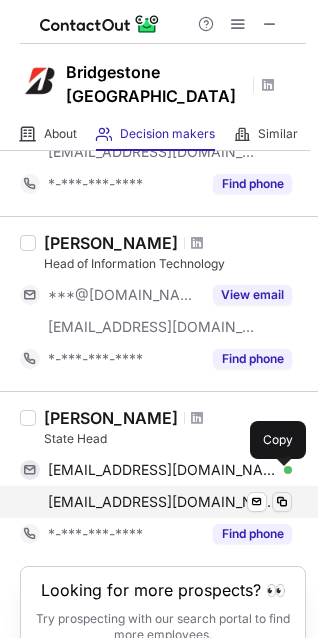 click at bounding box center (282, 502) 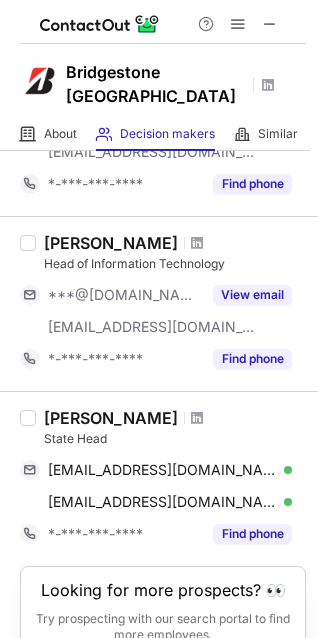 type 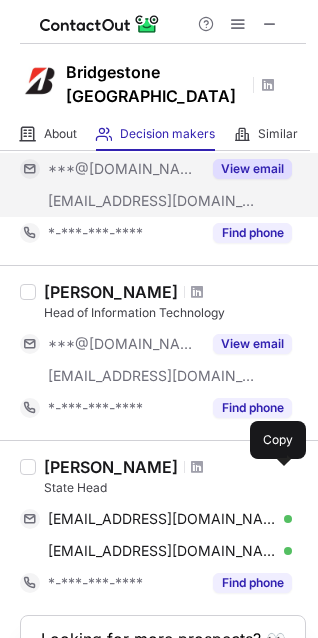scroll, scrollTop: 1340, scrollLeft: 0, axis: vertical 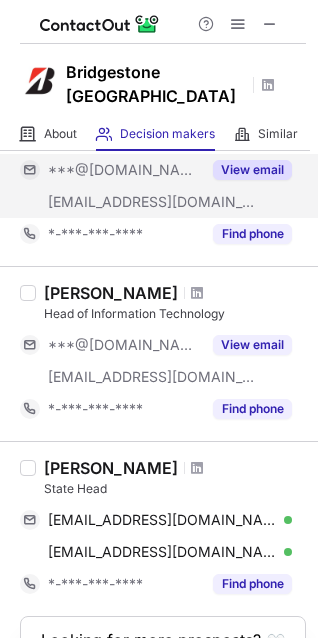click on "View email" at bounding box center (252, 170) 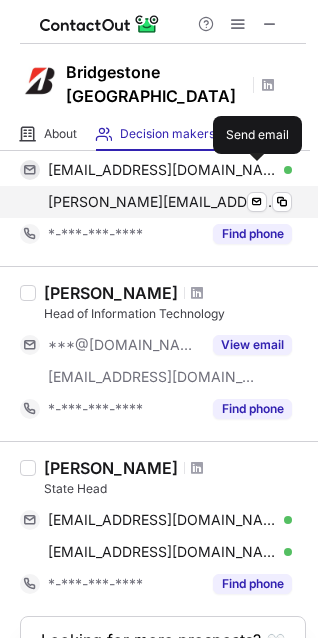 scroll, scrollTop: 1324, scrollLeft: 0, axis: vertical 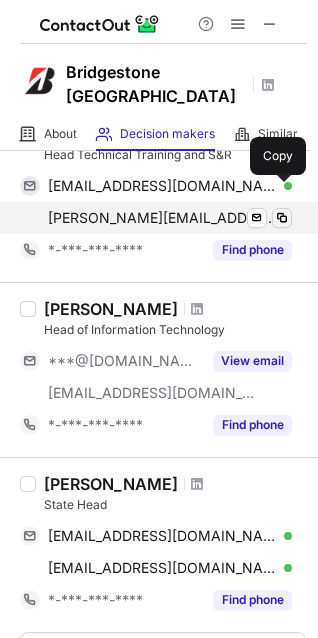 click at bounding box center [282, 218] 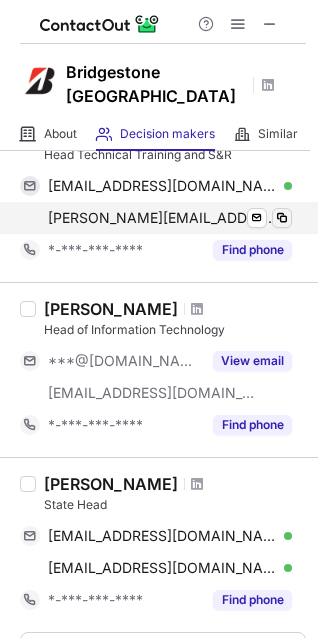type 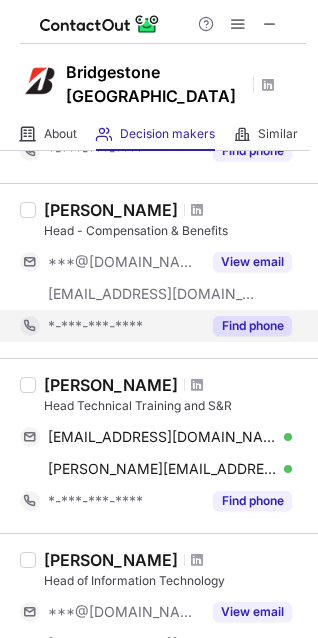scroll, scrollTop: 1079, scrollLeft: 0, axis: vertical 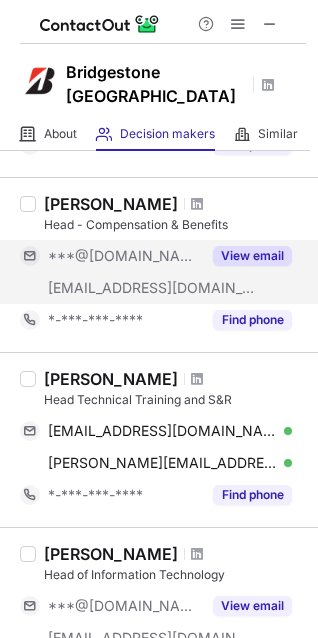 click on "View email" at bounding box center (252, 256) 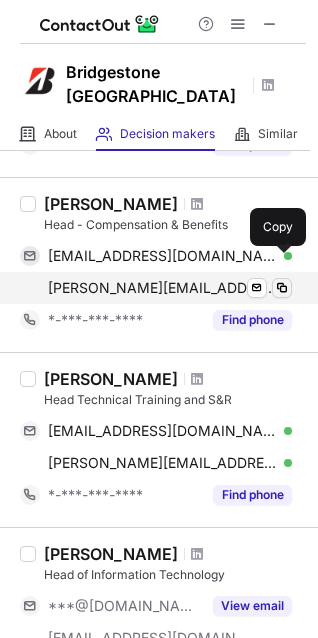 click at bounding box center (282, 288) 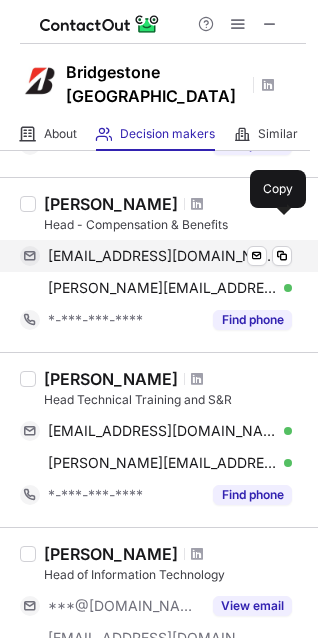 type 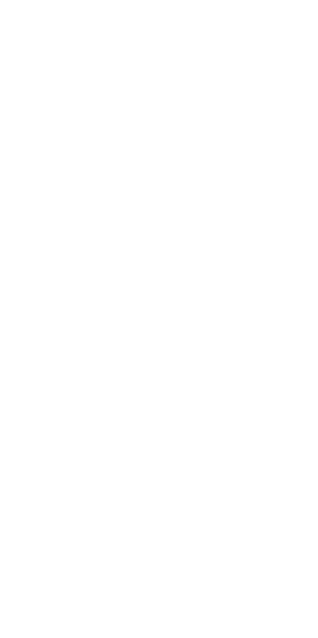 scroll, scrollTop: 0, scrollLeft: 0, axis: both 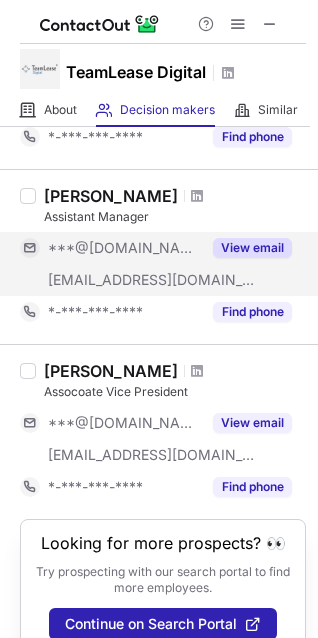 click on "***@teamleasedigital.com" at bounding box center (152, 280) 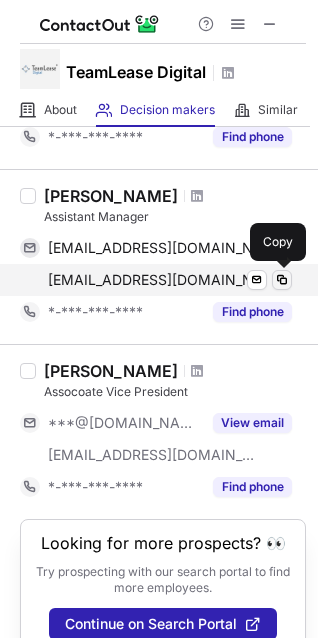 click at bounding box center [282, 280] 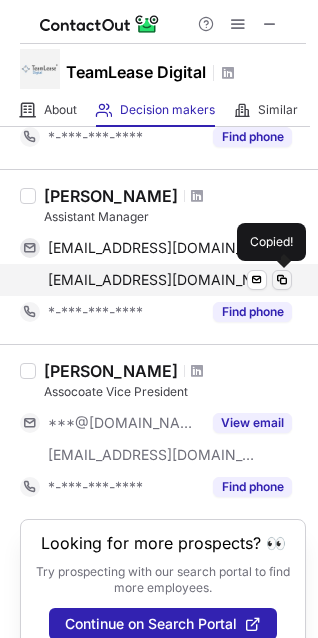 type 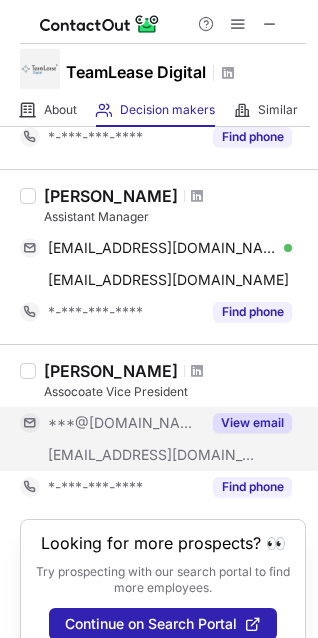 click on "***@teamleasedigital.com" at bounding box center (152, 455) 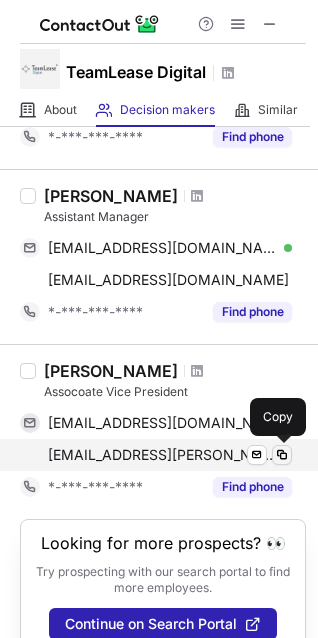 click at bounding box center [282, 455] 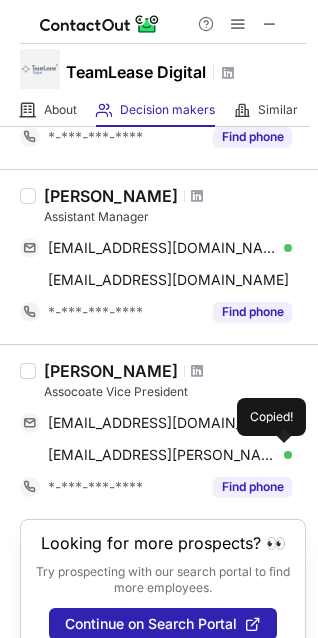 type 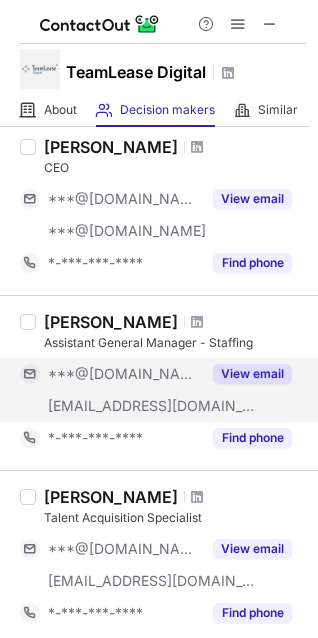 scroll, scrollTop: 349, scrollLeft: 0, axis: vertical 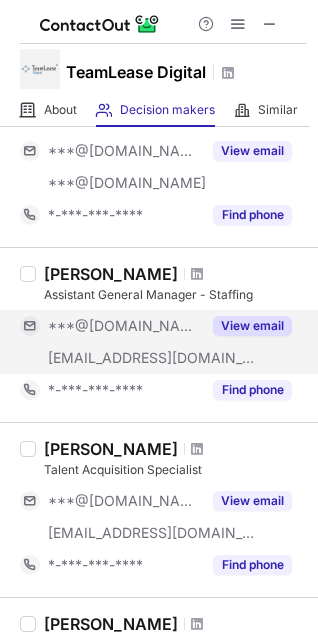 click on "***@teamleasedigital.com" at bounding box center [152, 358] 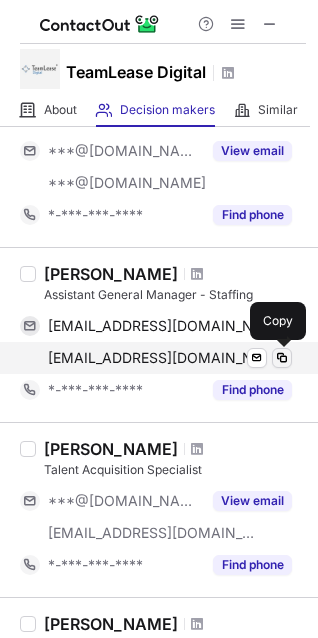 click at bounding box center [282, 358] 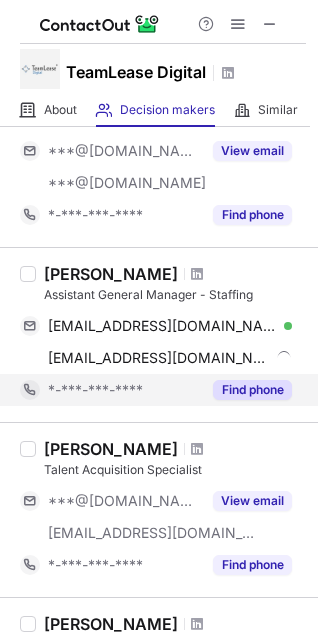 type 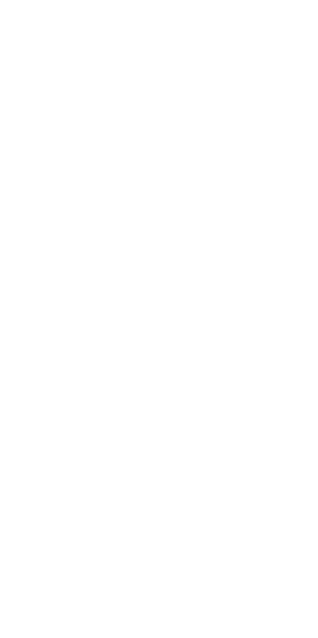 scroll, scrollTop: 0, scrollLeft: 0, axis: both 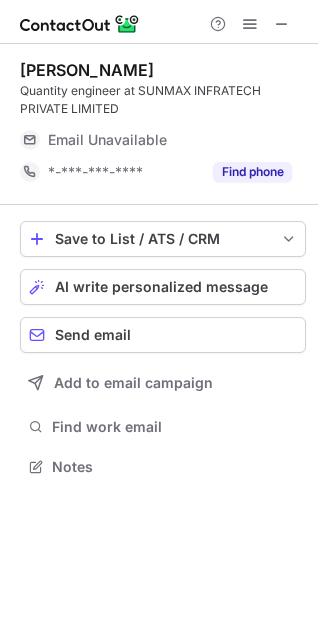 click on "Email Unavailable" at bounding box center [170, 140] 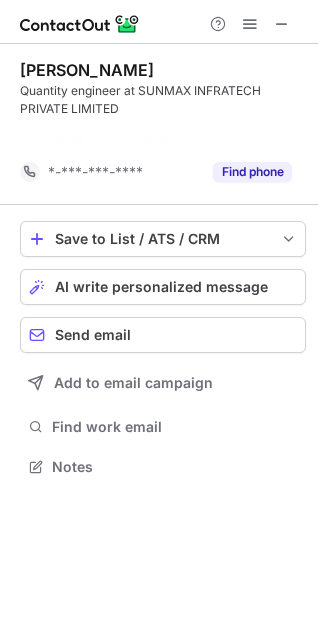 scroll, scrollTop: 420, scrollLeft: 318, axis: both 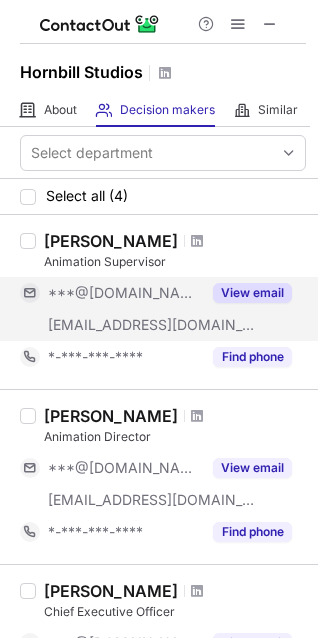 click on "View email" at bounding box center (252, 293) 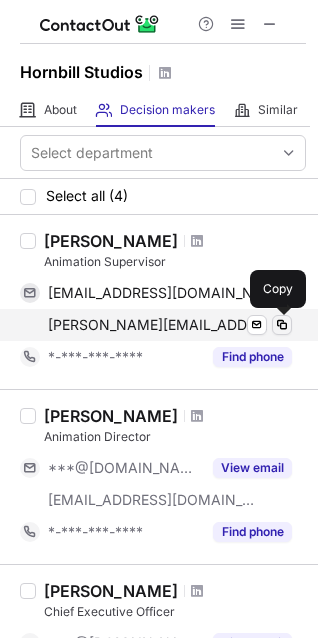 click at bounding box center (282, 325) 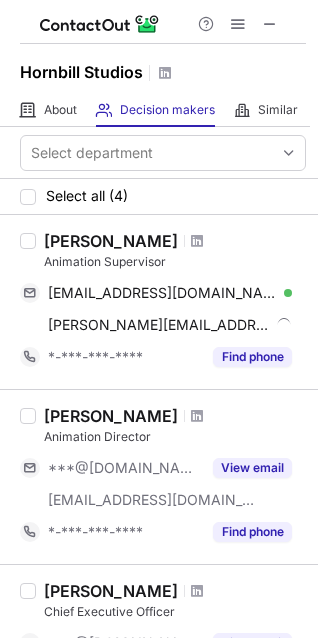 type 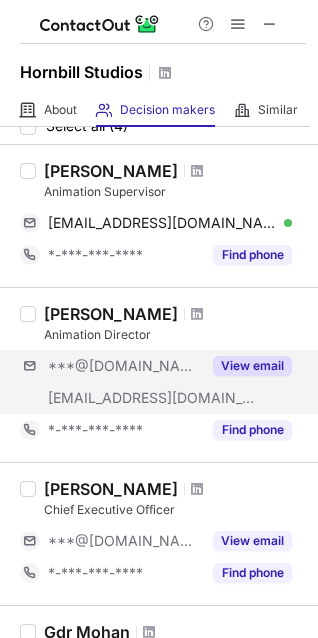 scroll, scrollTop: 71, scrollLeft: 0, axis: vertical 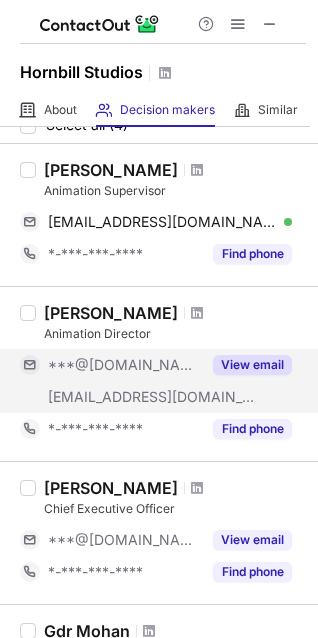 click on "View email" at bounding box center [252, 365] 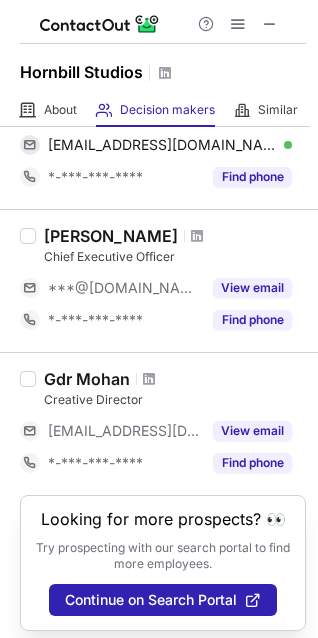 scroll, scrollTop: 292, scrollLeft: 0, axis: vertical 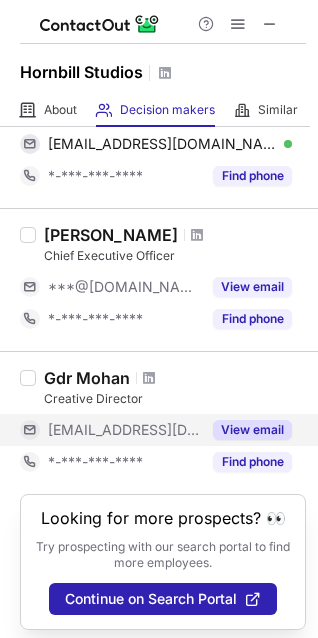 click on "View email" at bounding box center [252, 430] 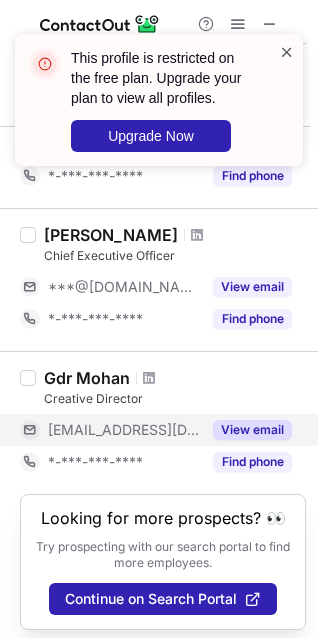 click at bounding box center [287, 52] 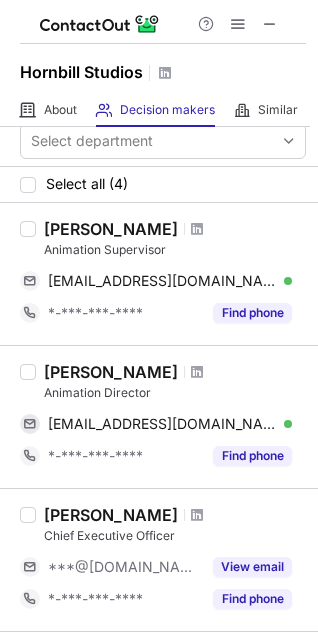 scroll, scrollTop: 0, scrollLeft: 0, axis: both 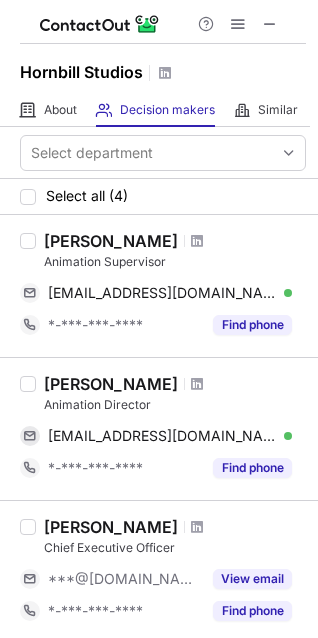 drag, startPoint x: 265, startPoint y: 25, endPoint x: 178, endPoint y: 25, distance: 87 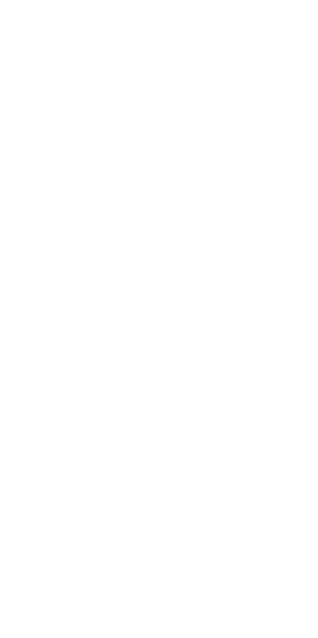 scroll, scrollTop: 0, scrollLeft: 0, axis: both 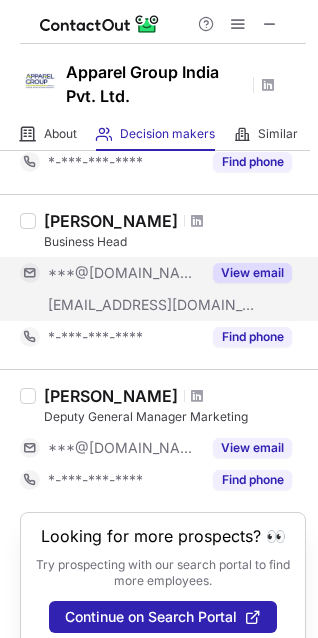 click on "View email" at bounding box center (252, 273) 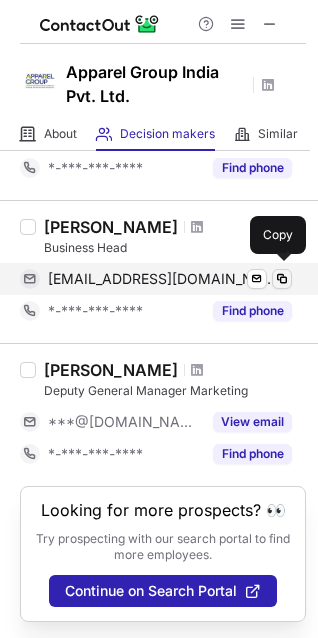 click at bounding box center (282, 279) 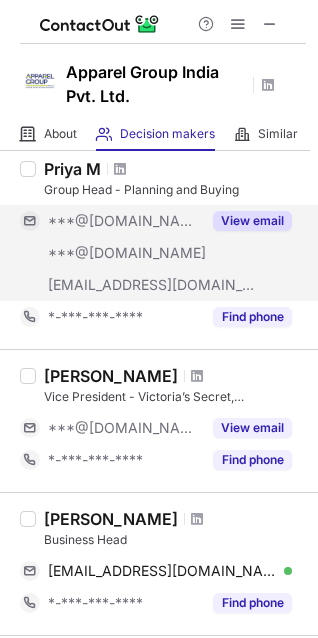 scroll, scrollTop: 1081, scrollLeft: 0, axis: vertical 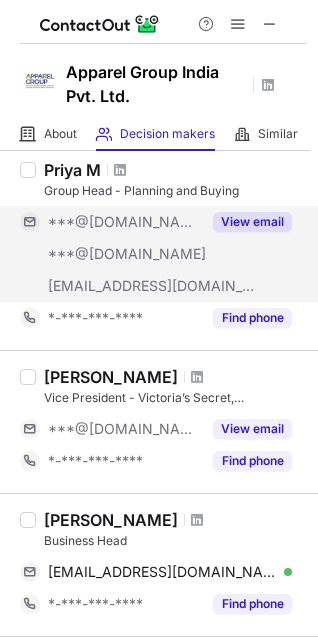click on "View email" at bounding box center (252, 222) 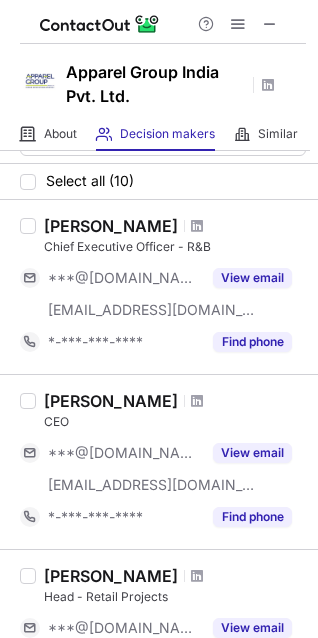 scroll, scrollTop: 42, scrollLeft: 0, axis: vertical 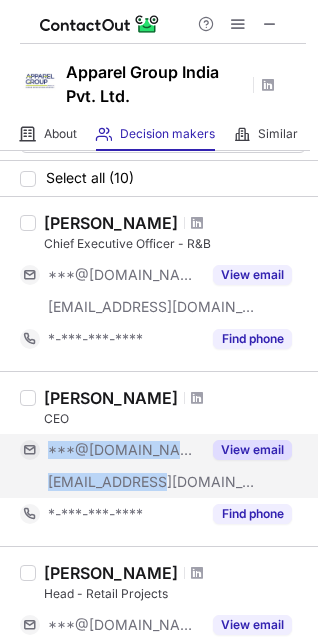 drag, startPoint x: 210, startPoint y: 480, endPoint x: 155, endPoint y: 477, distance: 55.081757 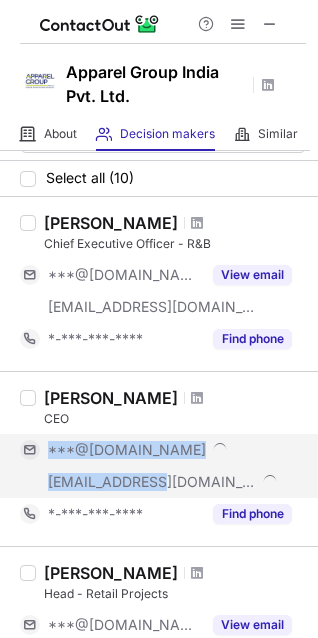 click on "[EMAIL_ADDRESS][DOMAIN_NAME]" at bounding box center (152, 482) 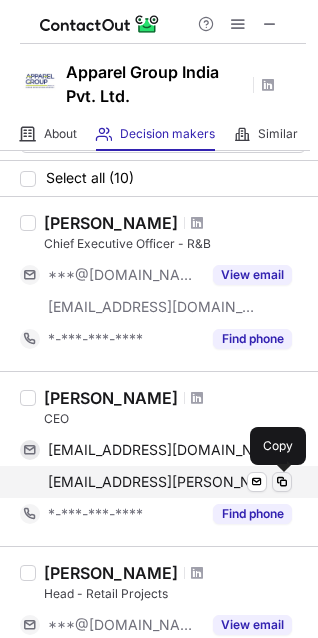 click at bounding box center [282, 482] 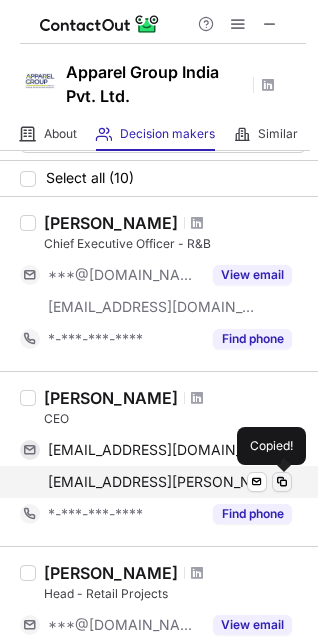 type 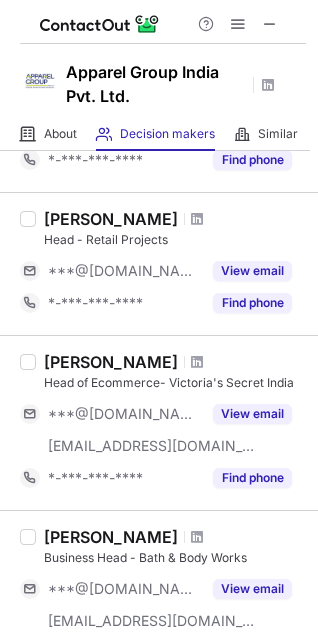 scroll, scrollTop: 372, scrollLeft: 0, axis: vertical 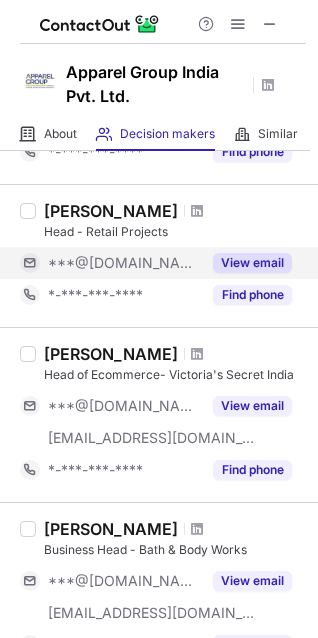 click on "View email" at bounding box center [252, 263] 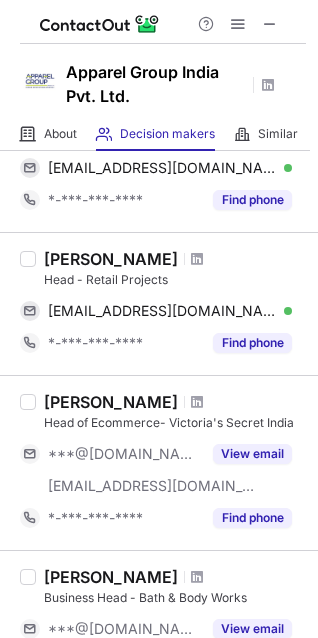 scroll, scrollTop: 0, scrollLeft: 0, axis: both 